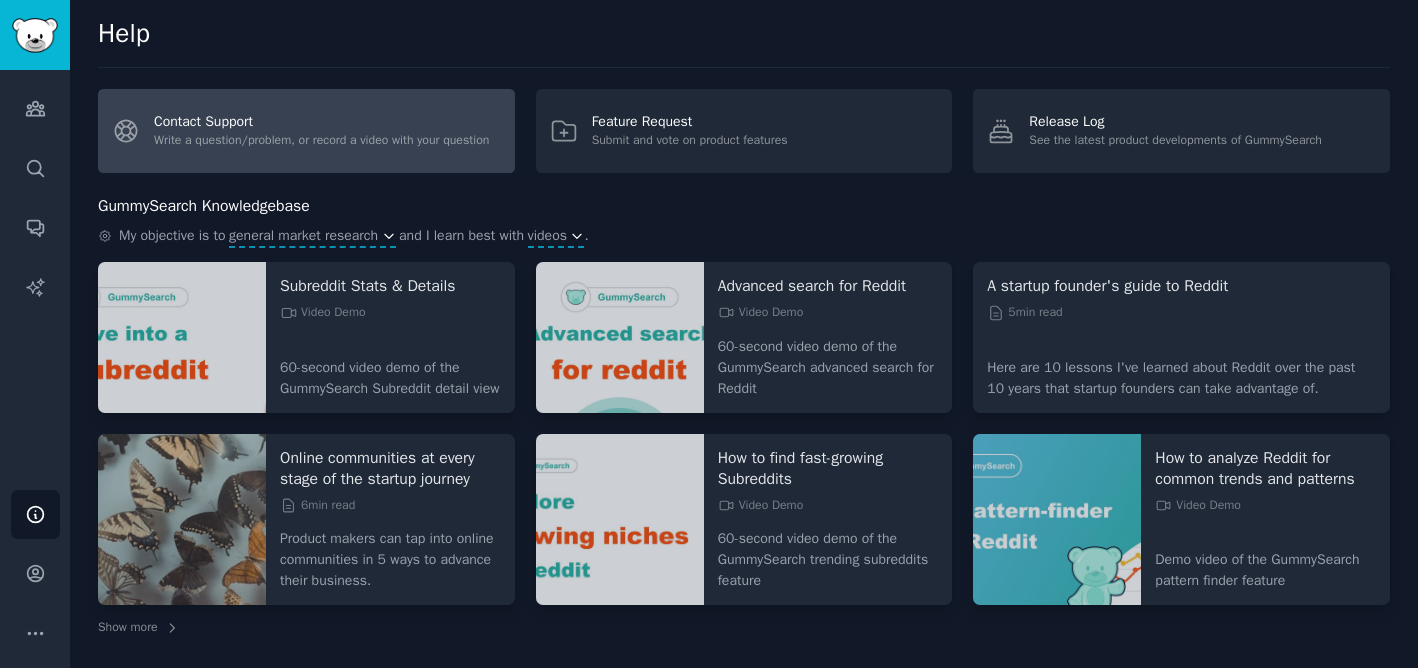 scroll, scrollTop: 0, scrollLeft: 0, axis: both 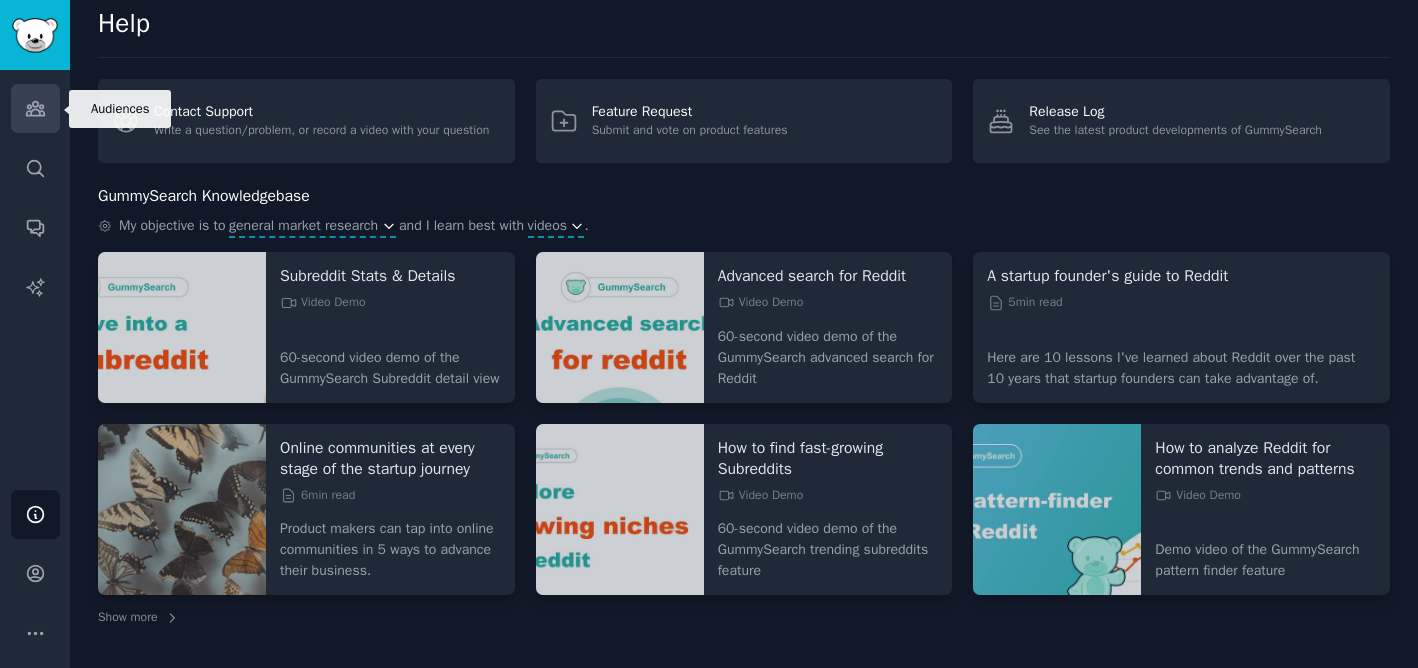 click 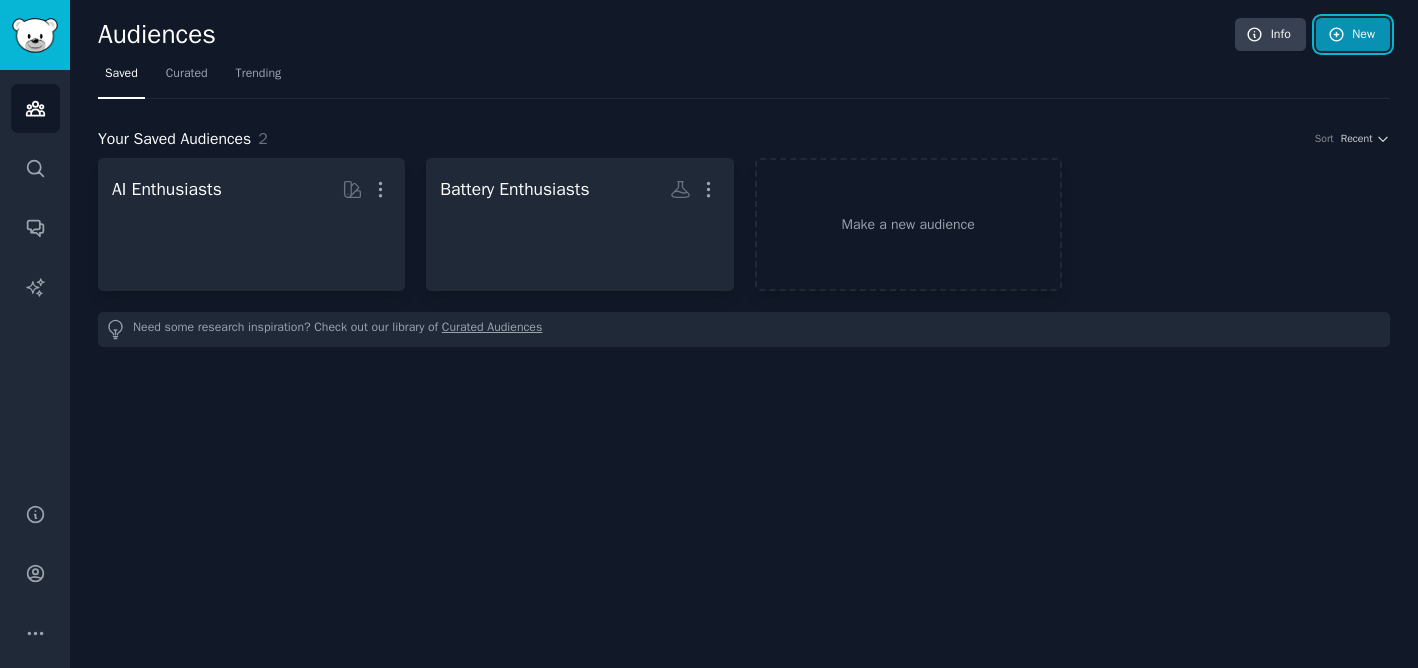 click 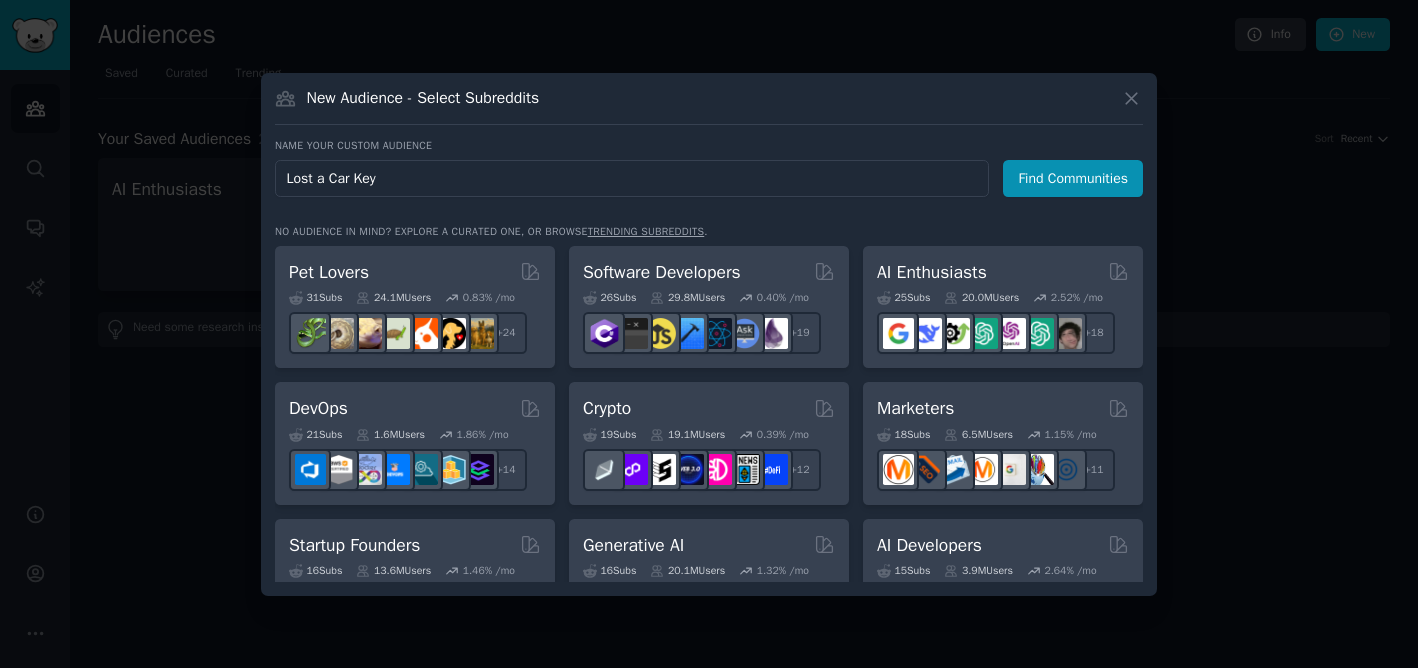 drag, startPoint x: 398, startPoint y: 183, endPoint x: 287, endPoint y: 181, distance: 111.01801 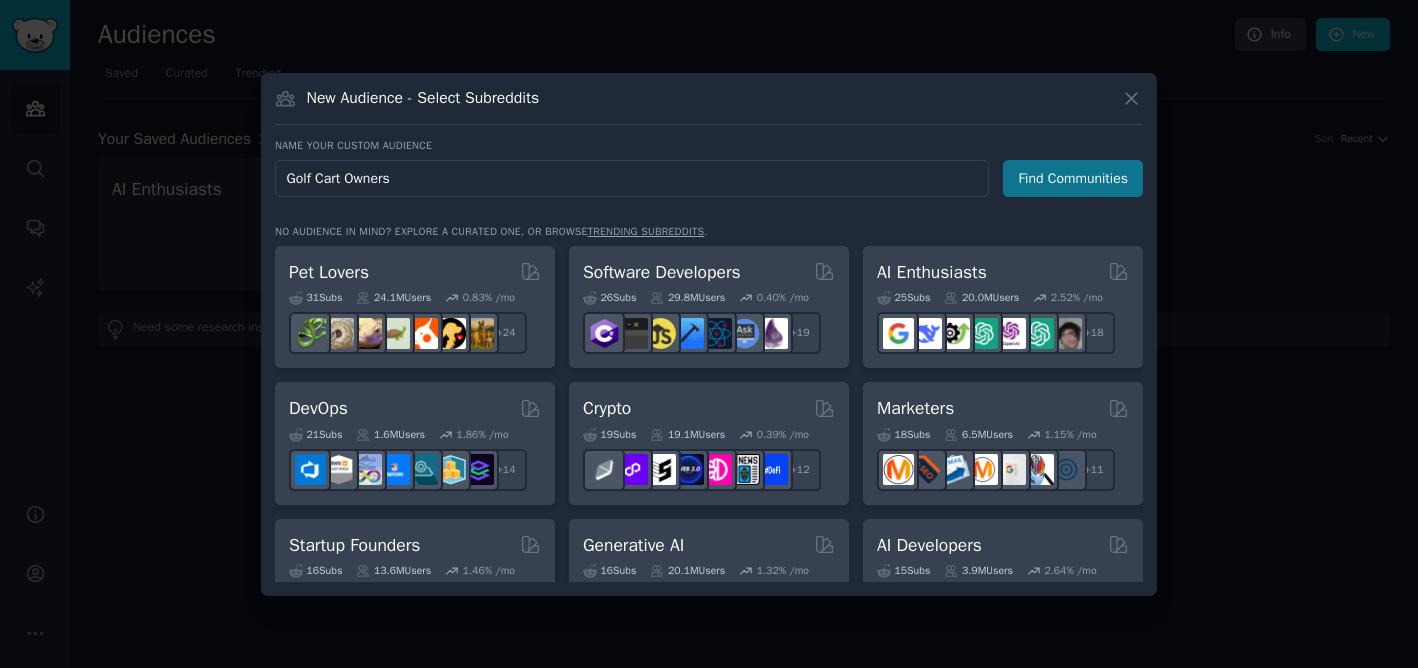 type on "Golf Cart Owners" 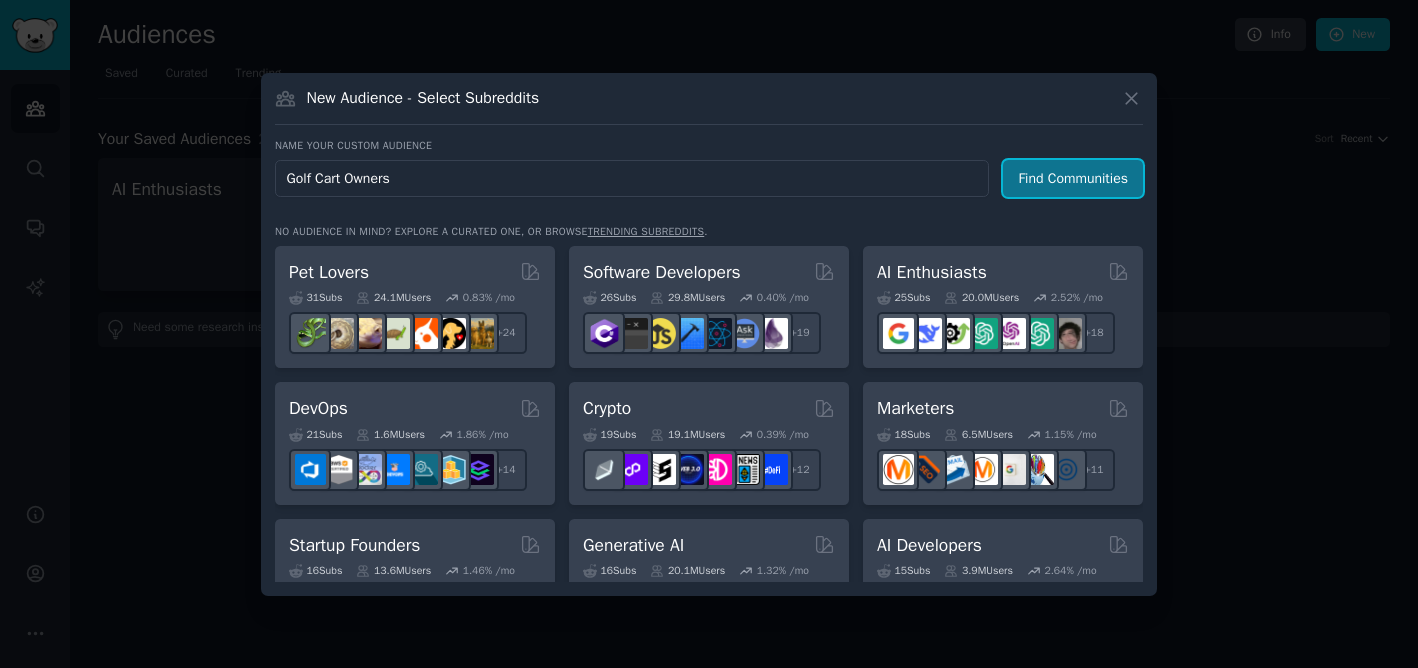 click on "Find Communities" at bounding box center [1073, 178] 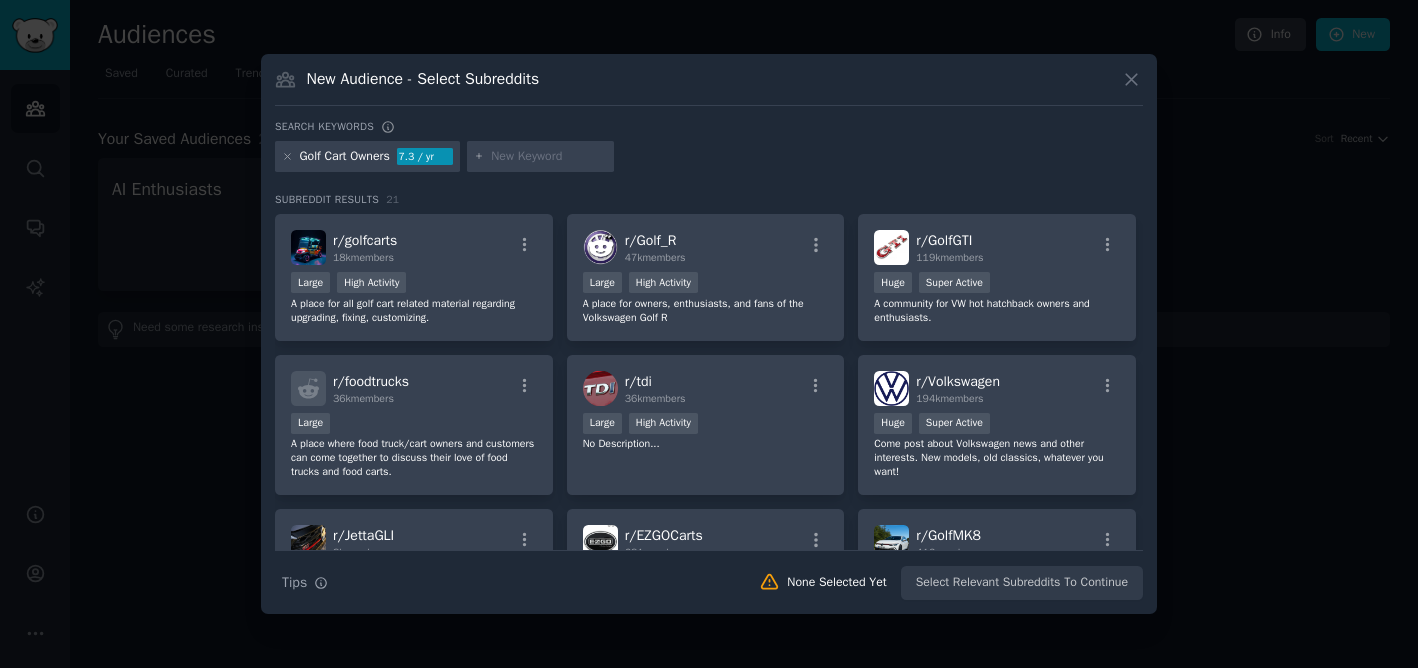 click on "Large High Activity" at bounding box center (414, 284) 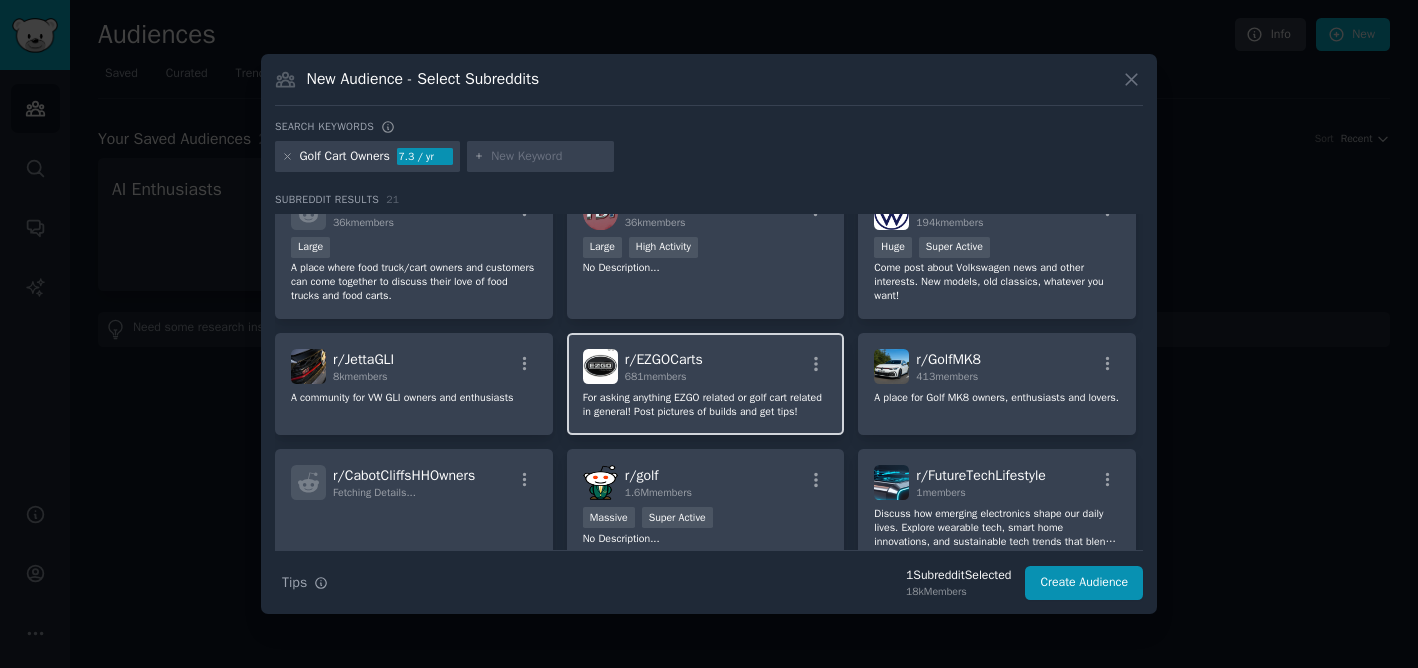 scroll, scrollTop: 265, scrollLeft: 0, axis: vertical 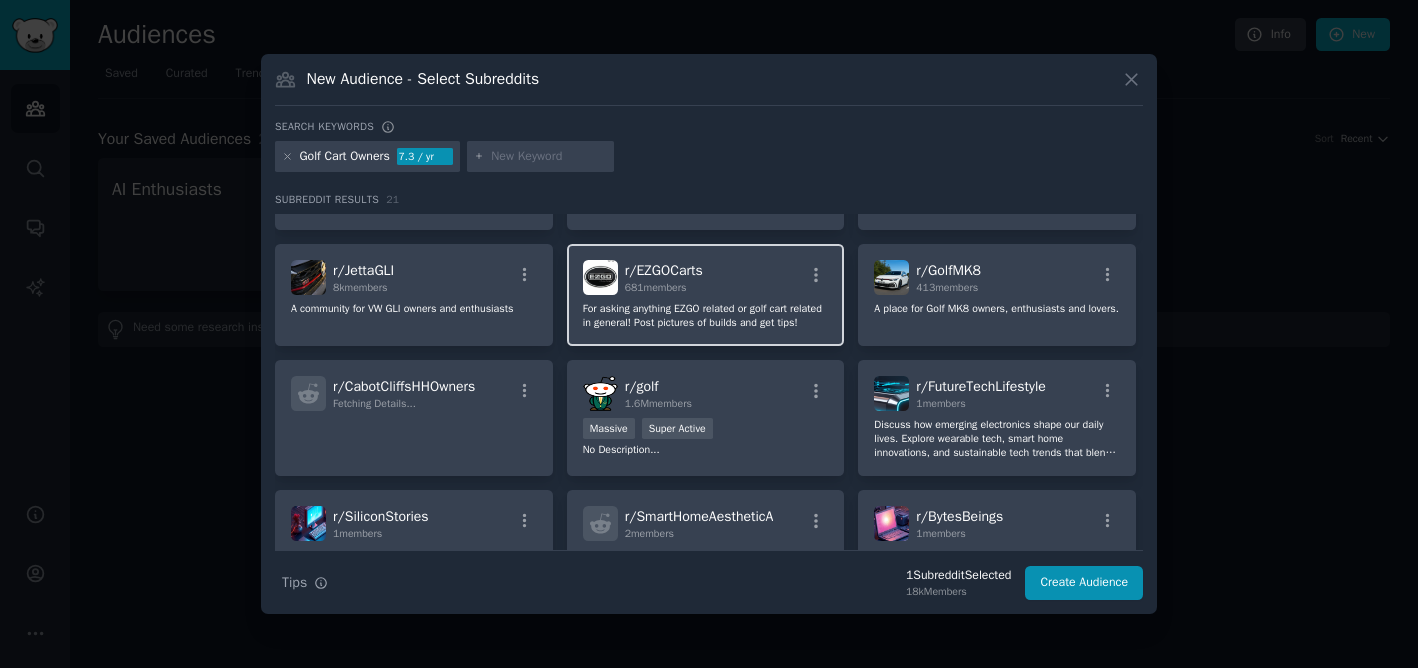 click on "For asking anything EZGO related or golf cart related in general! Post pictures of builds and get tips!" 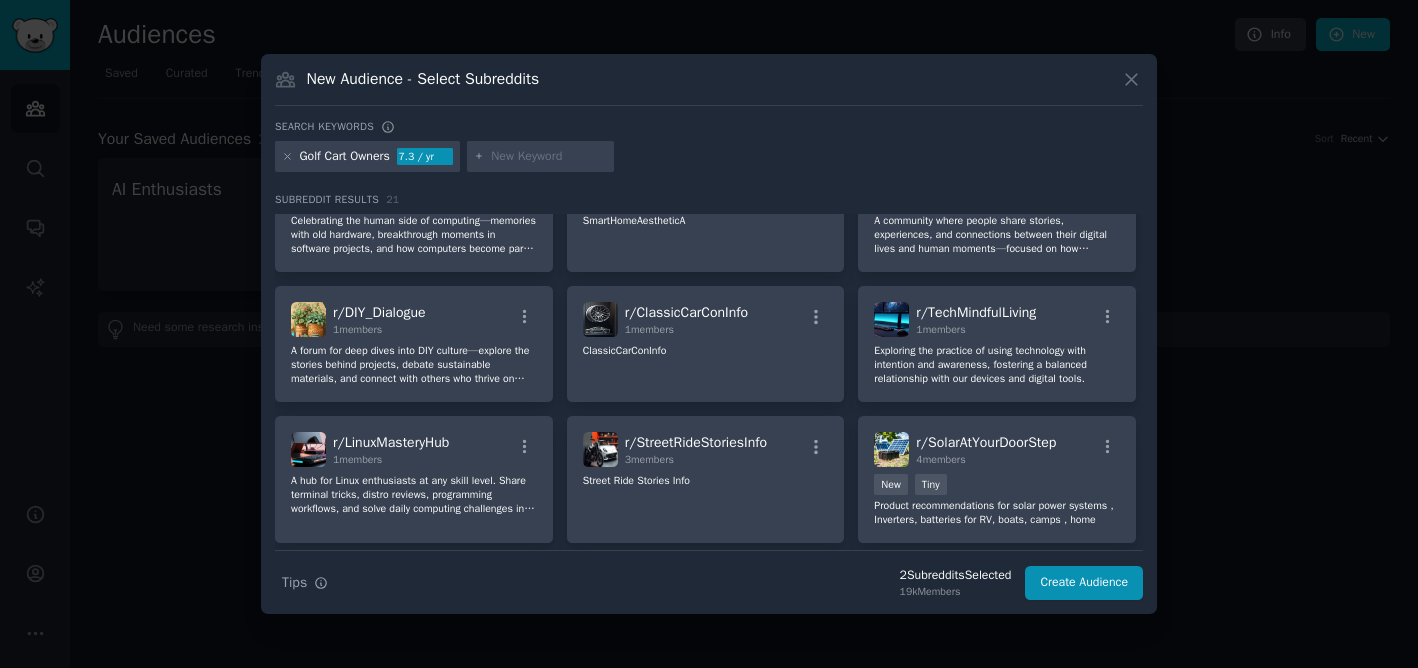 scroll, scrollTop: 689, scrollLeft: 0, axis: vertical 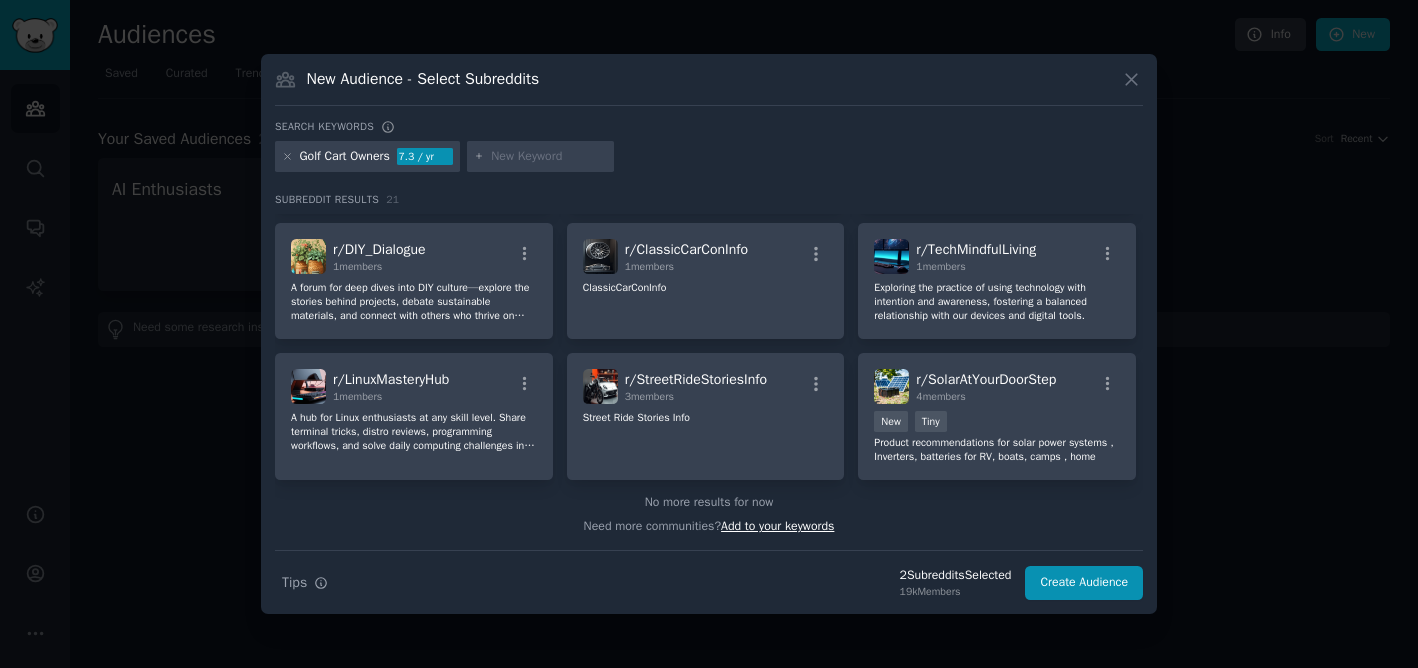 click on "Add to your keywords" at bounding box center [777, 526] 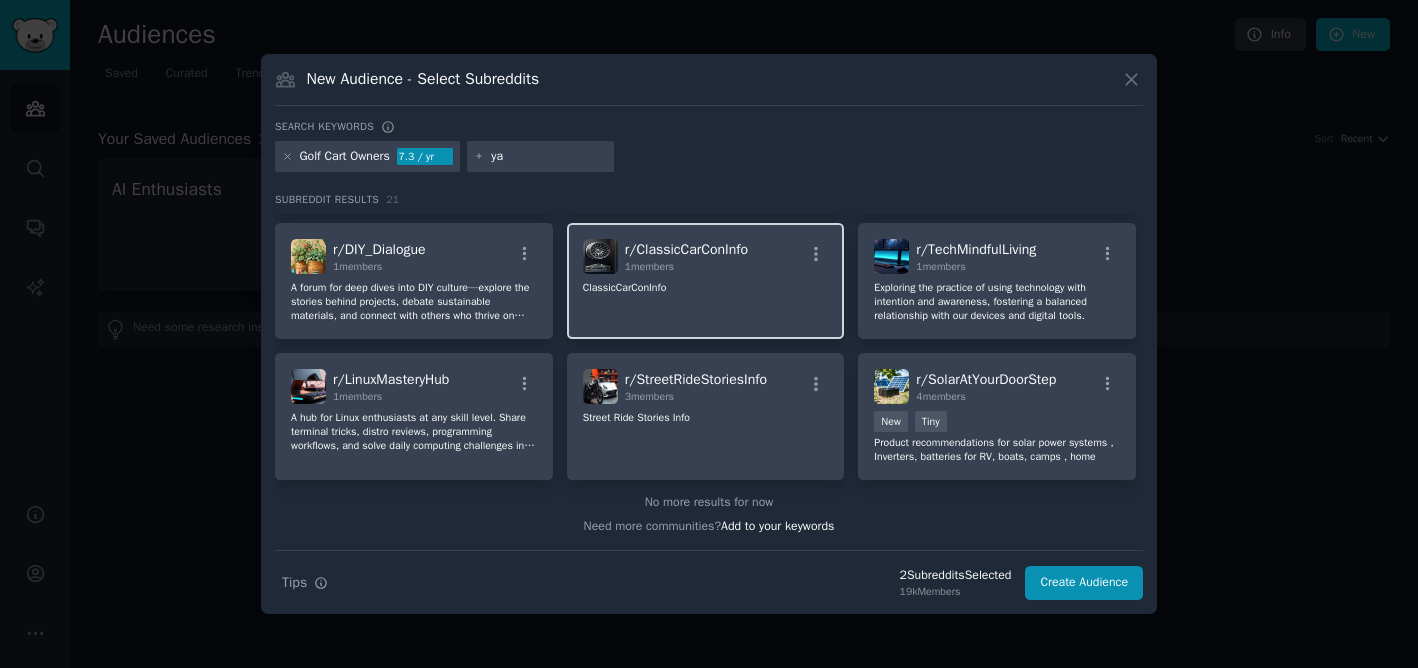 type on "y" 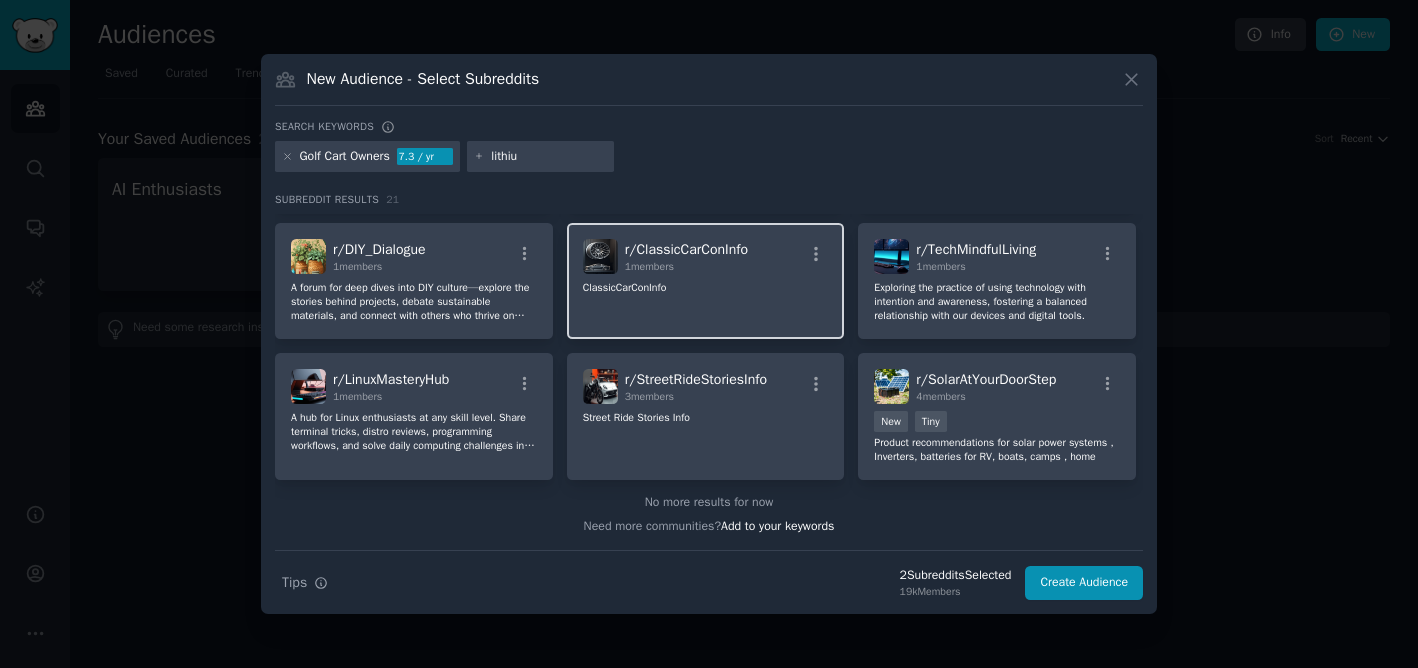 type on "lithium" 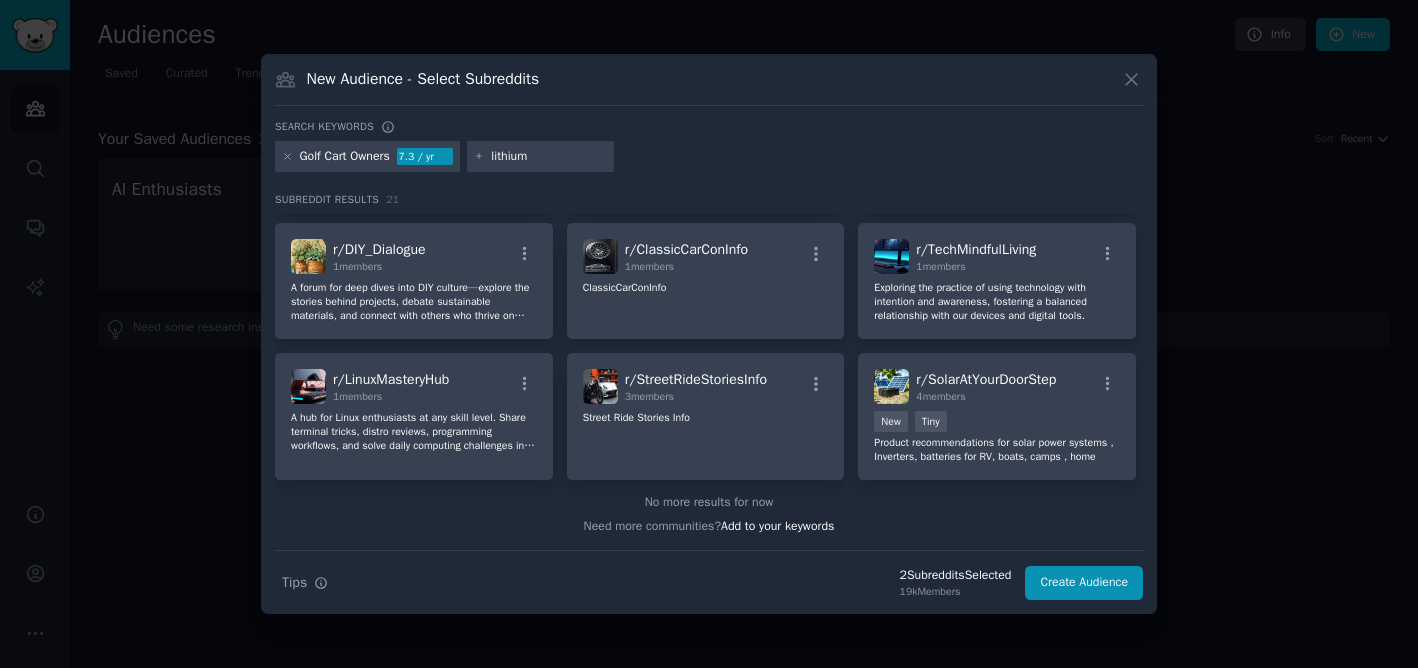 type 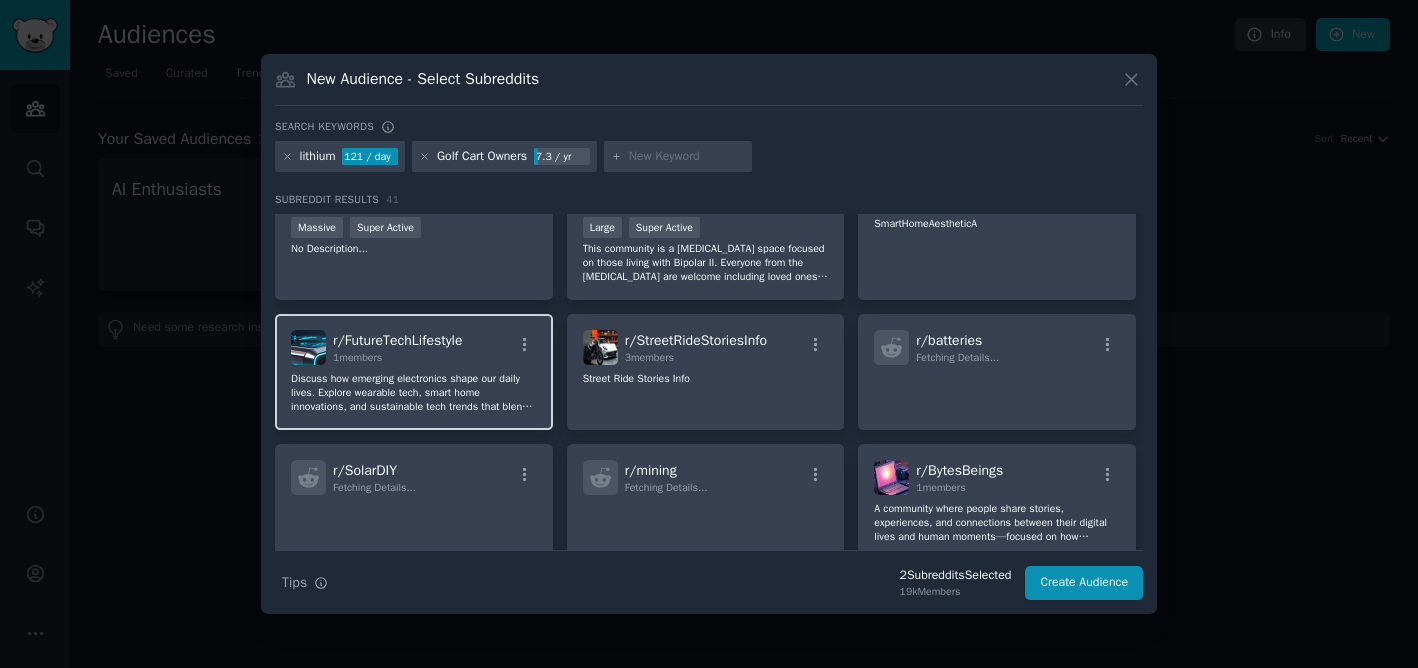 scroll, scrollTop: 1103, scrollLeft: 0, axis: vertical 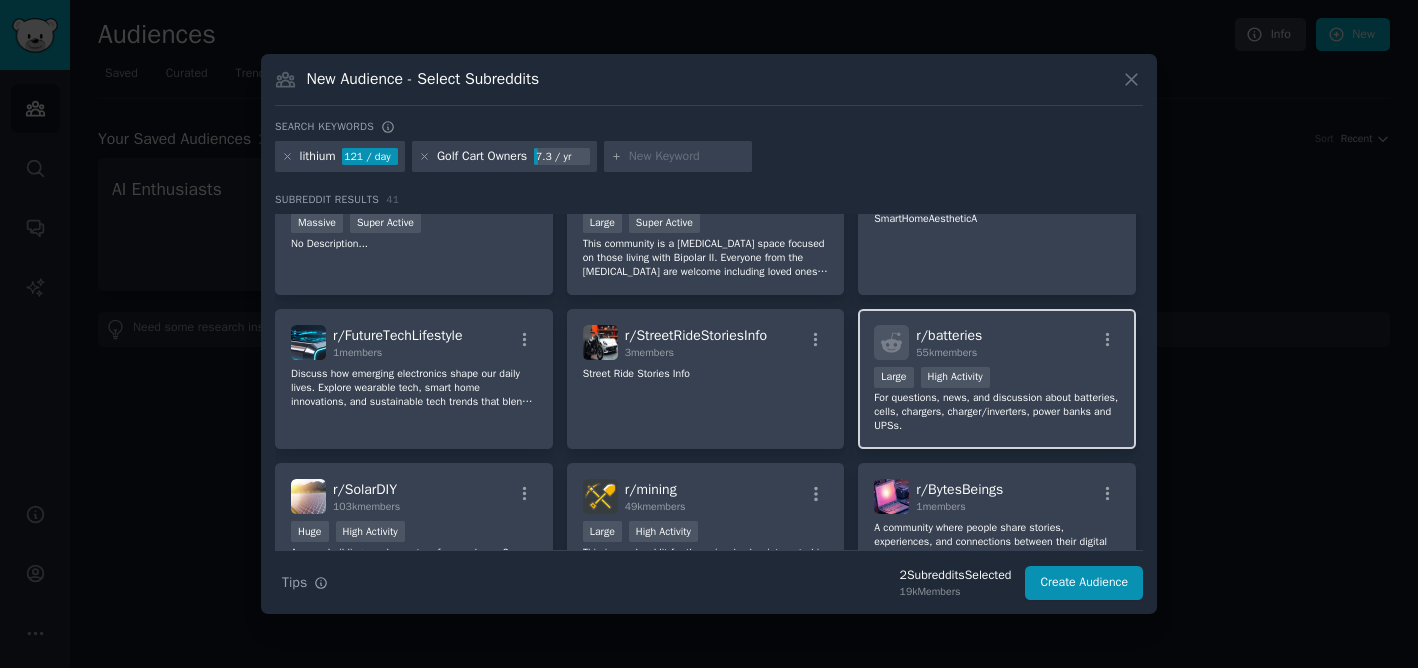click on "For questions, news, and discussion about batteries, cells, chargers, charger/inverters, power banks and UPSs." at bounding box center [997, 412] 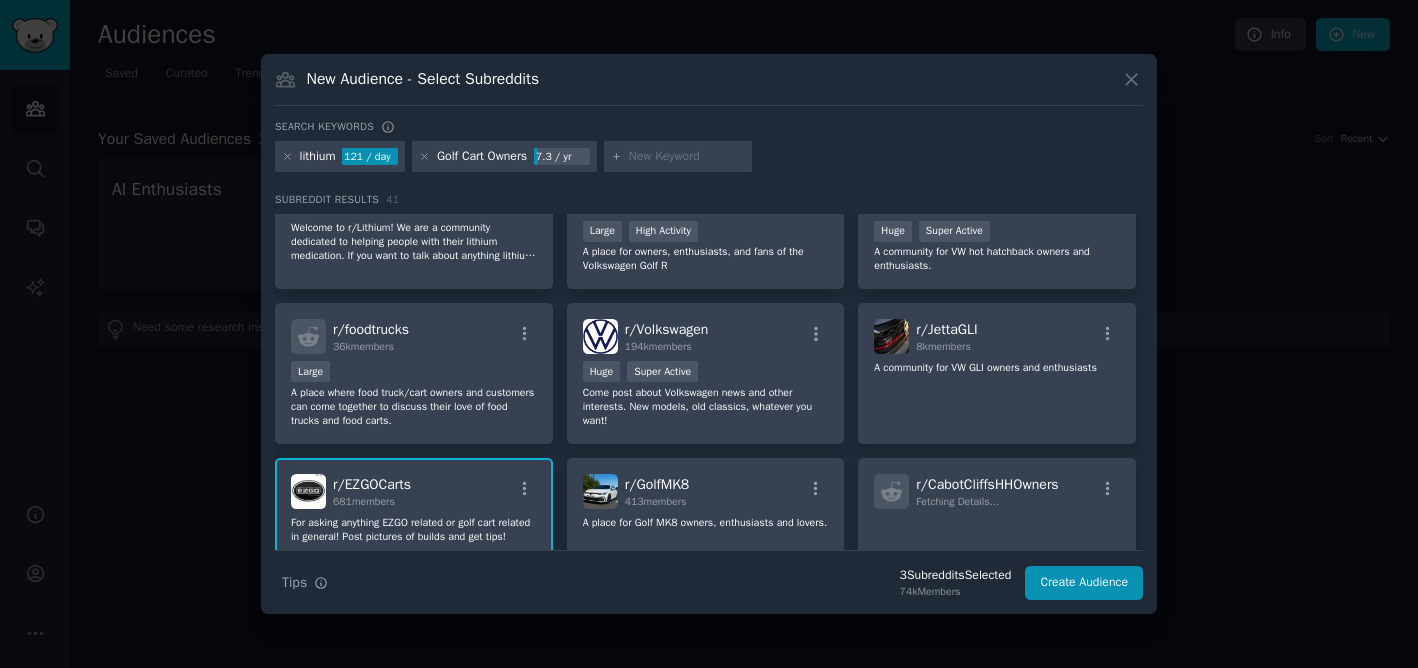 scroll, scrollTop: 385, scrollLeft: 0, axis: vertical 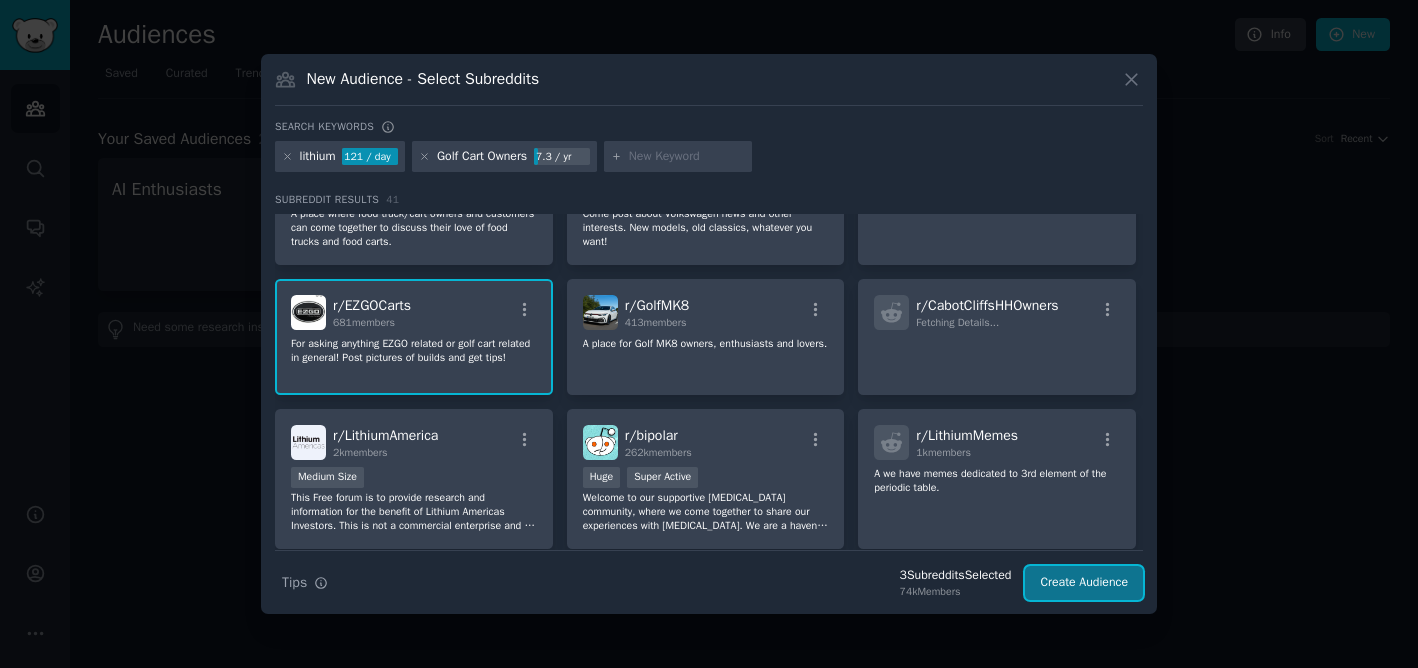 click on "Create Audience" at bounding box center (1084, 583) 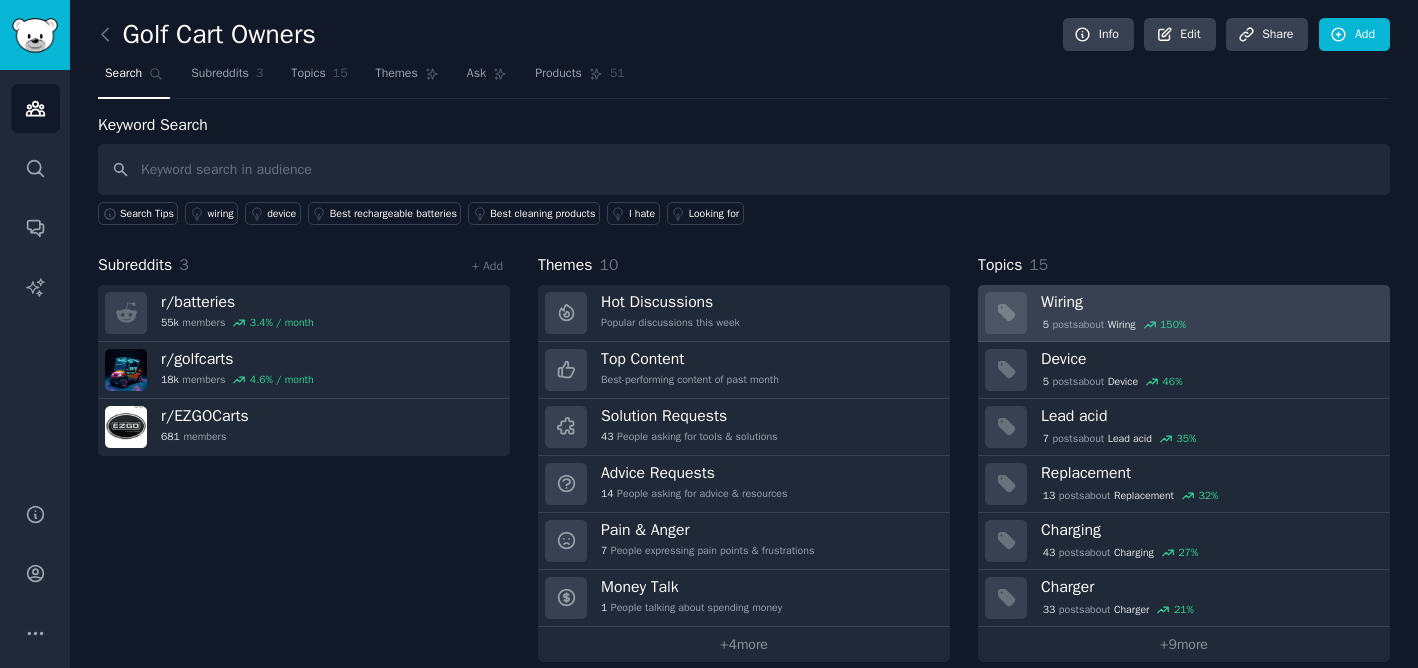 click on "Wiring" at bounding box center (1208, 302) 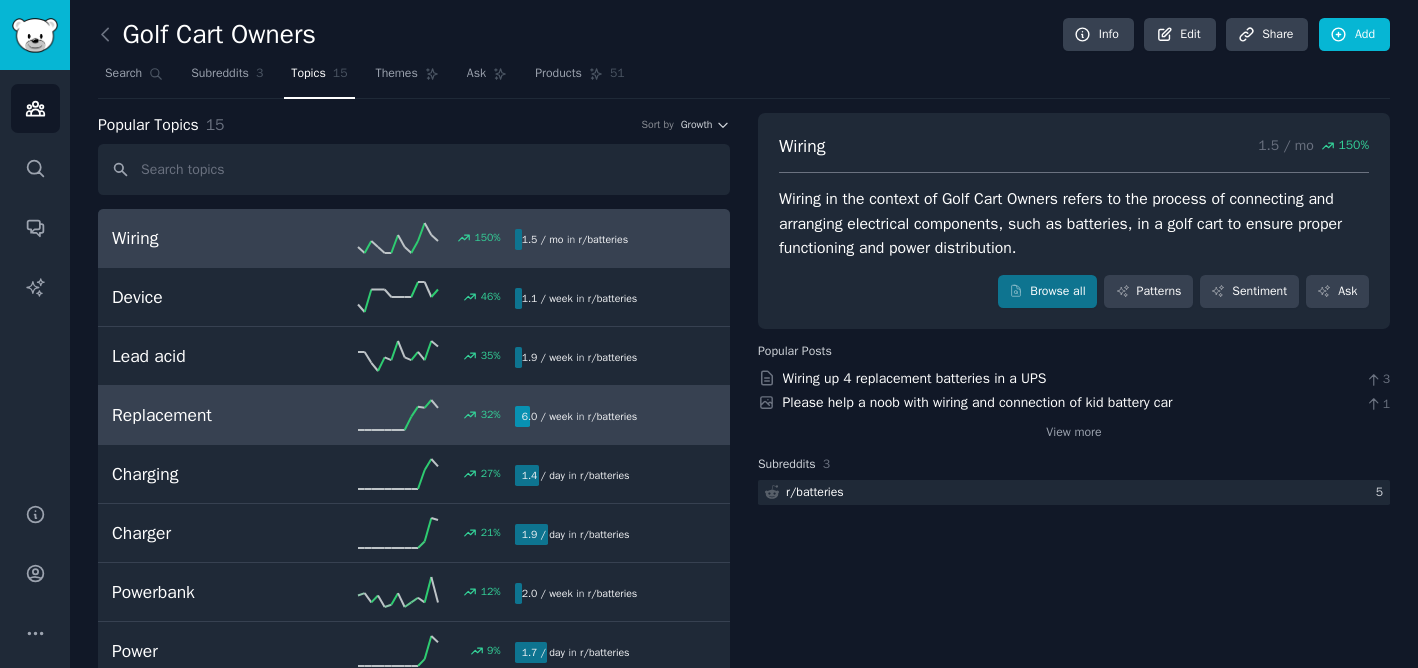 click on "6.0 / week  in    r/ batteries" at bounding box center (580, 416) 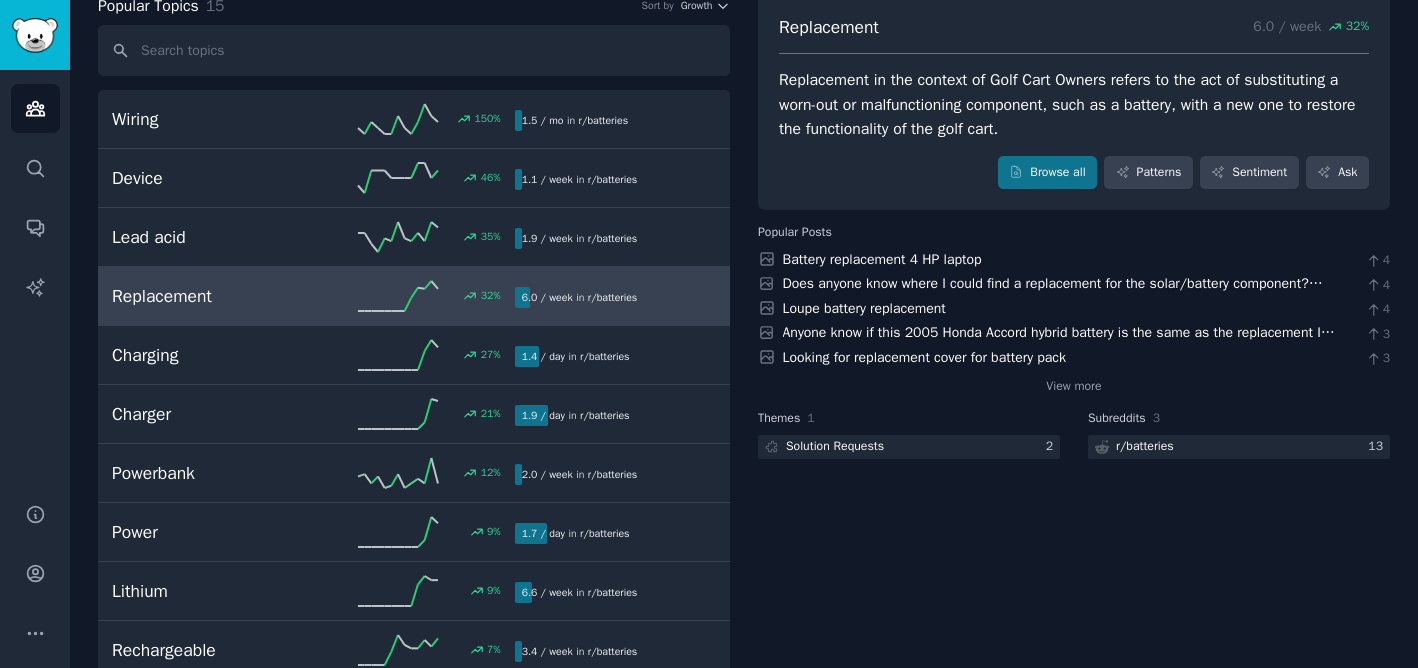 scroll, scrollTop: 161, scrollLeft: 0, axis: vertical 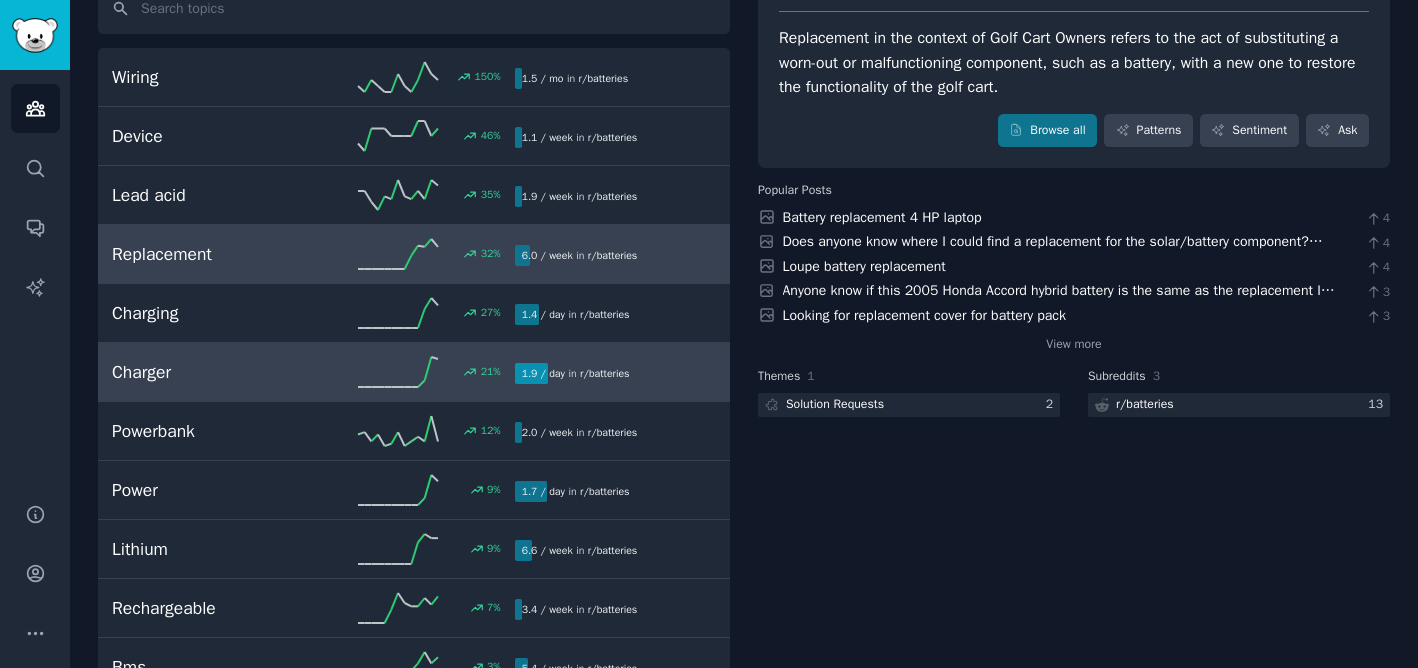 click on "Charger" at bounding box center (212, 372) 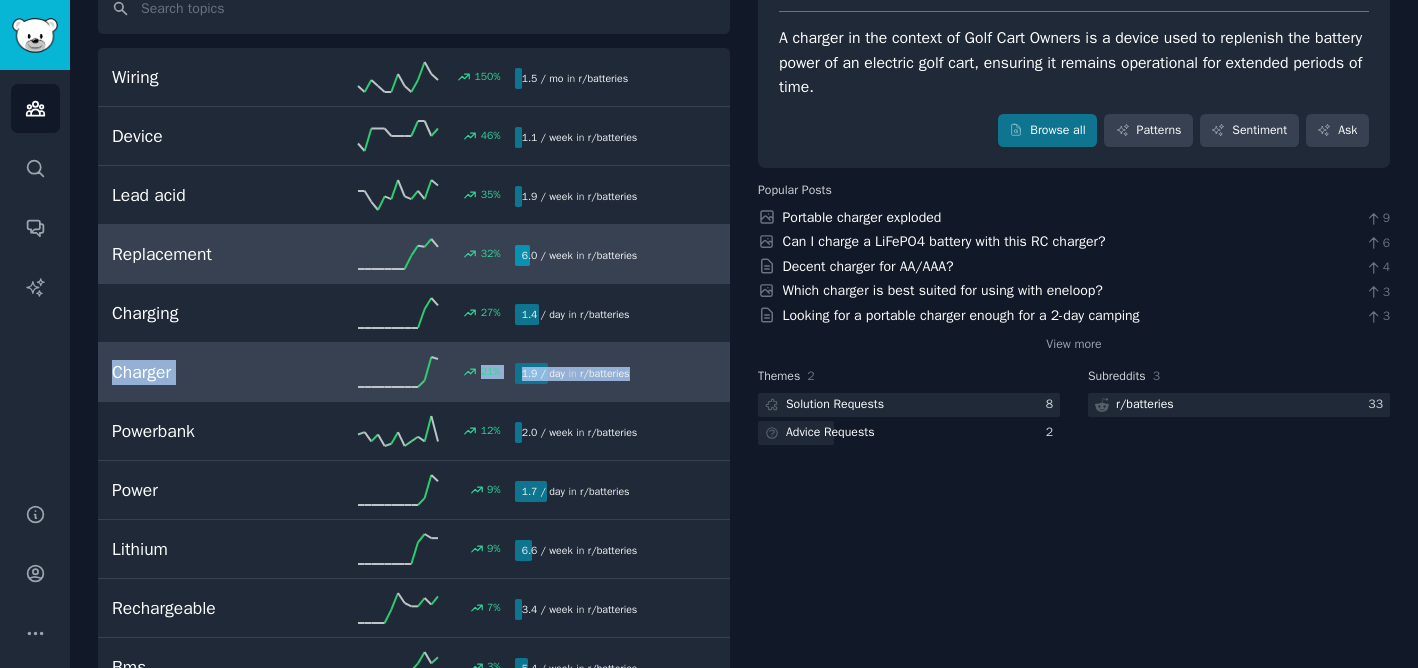 scroll, scrollTop: 0, scrollLeft: 0, axis: both 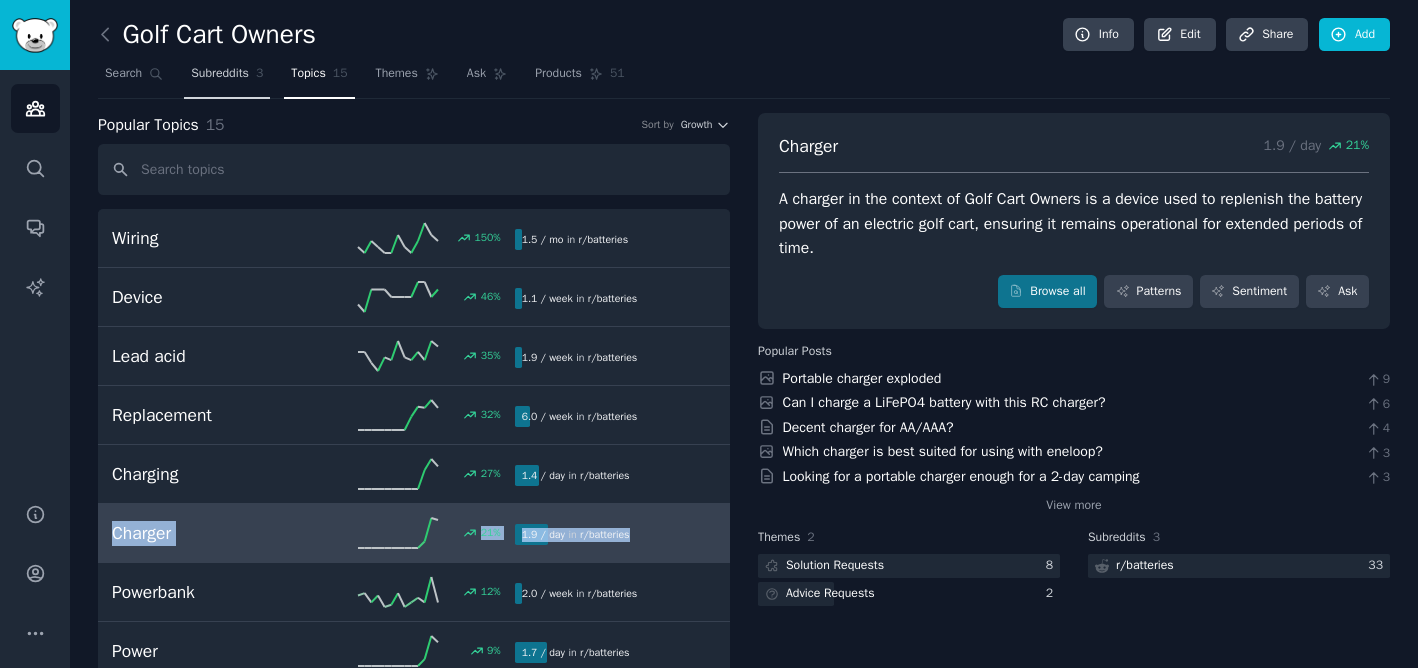 type on "Charger
21%
1.9 / day
in
r/batteries" 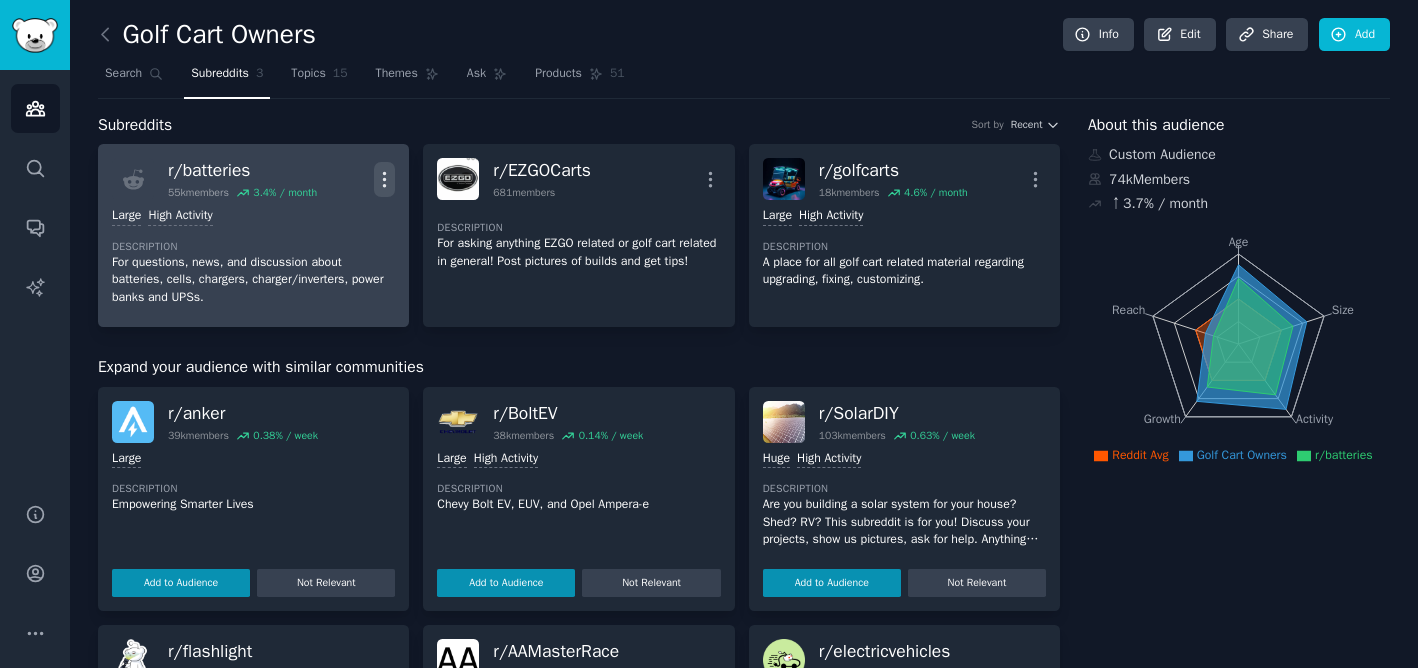 click 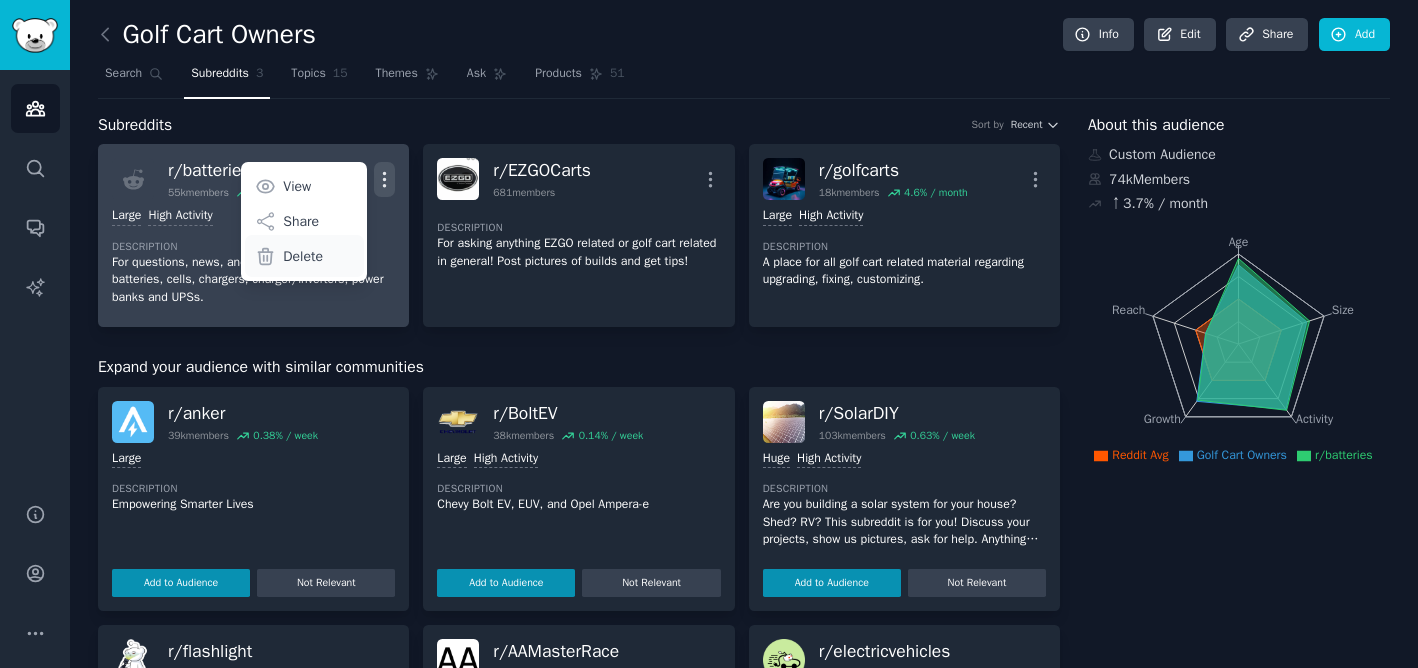 click on "Delete" at bounding box center [303, 256] 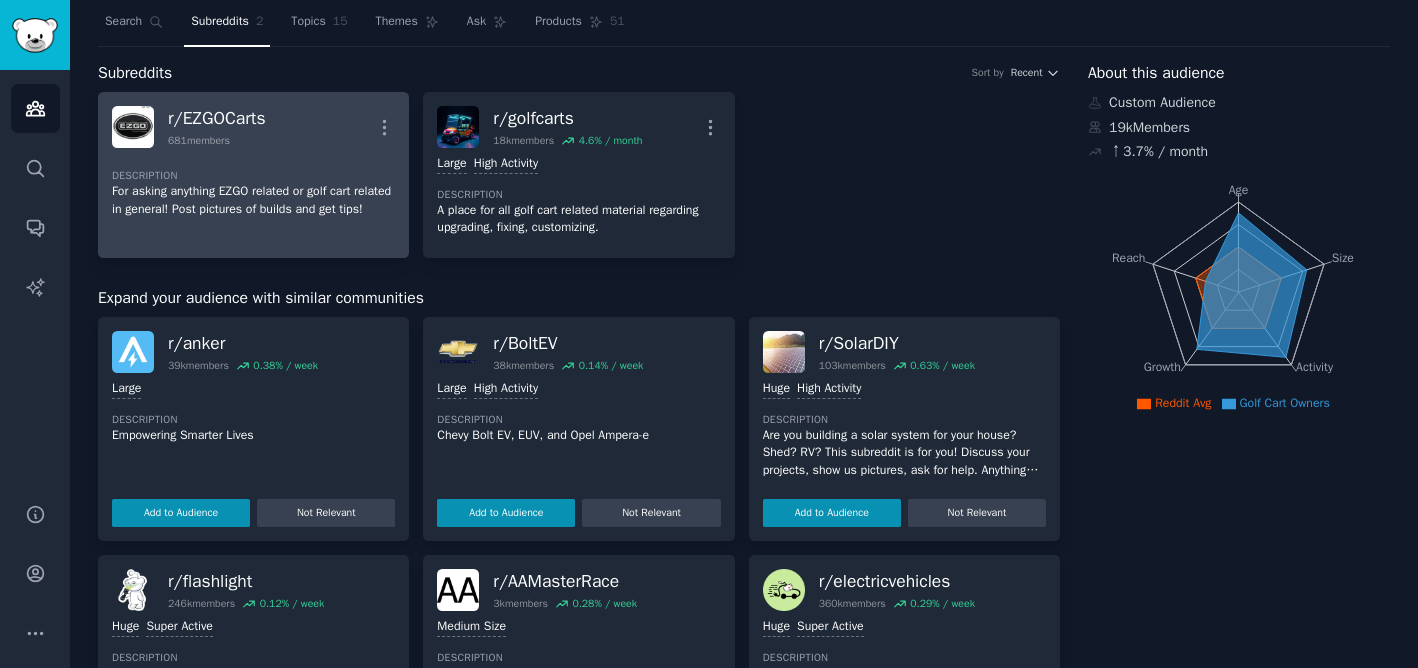 scroll, scrollTop: 0, scrollLeft: 0, axis: both 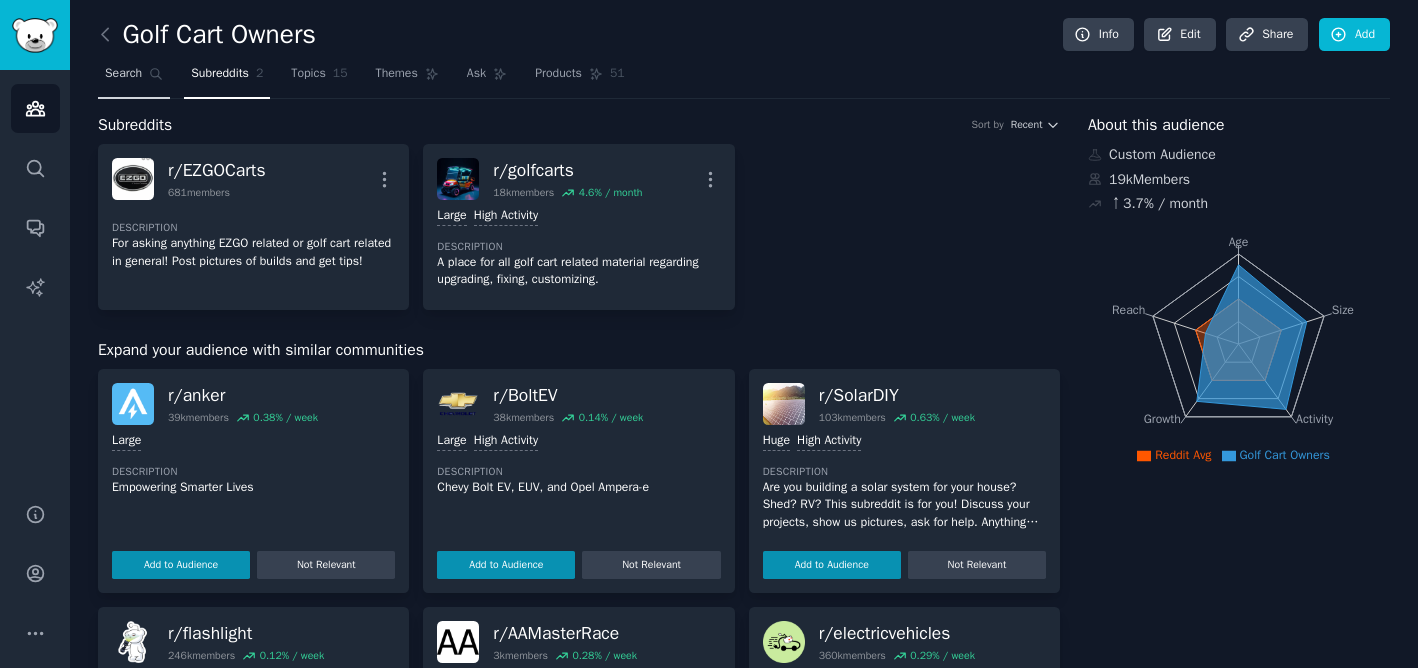 click on "Search" at bounding box center (123, 74) 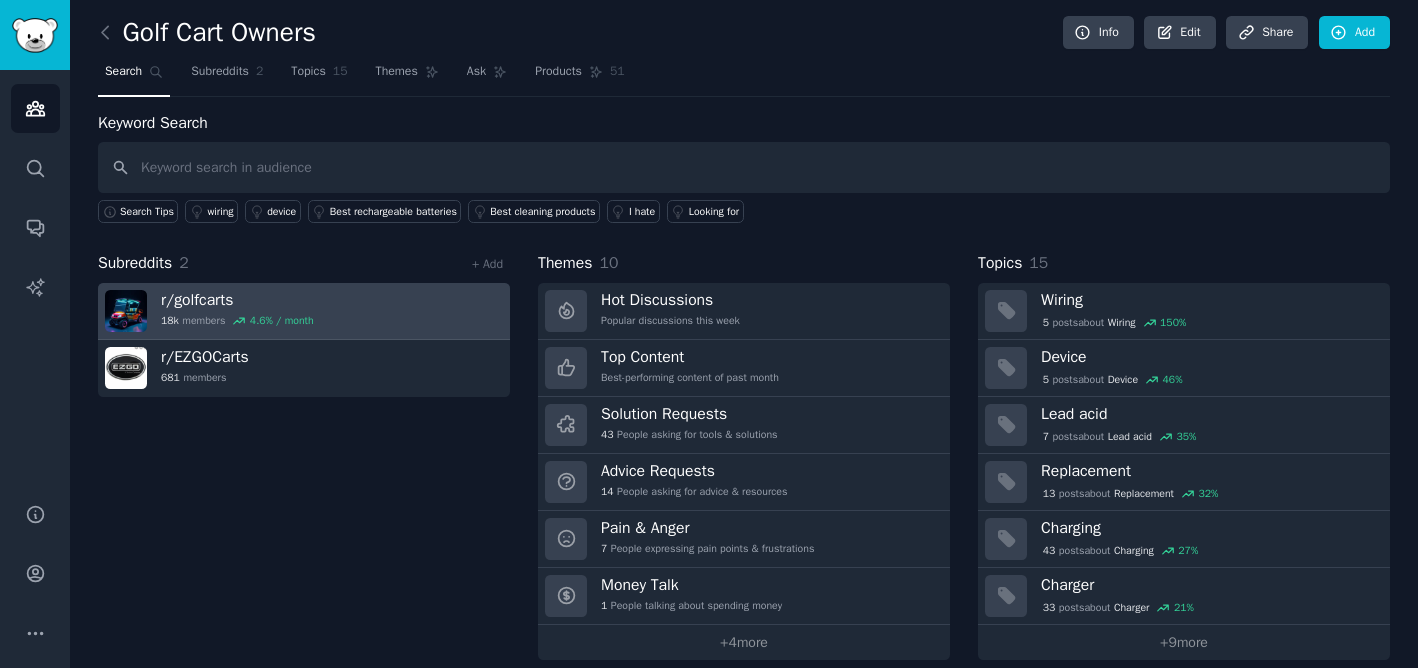 scroll, scrollTop: 0, scrollLeft: 0, axis: both 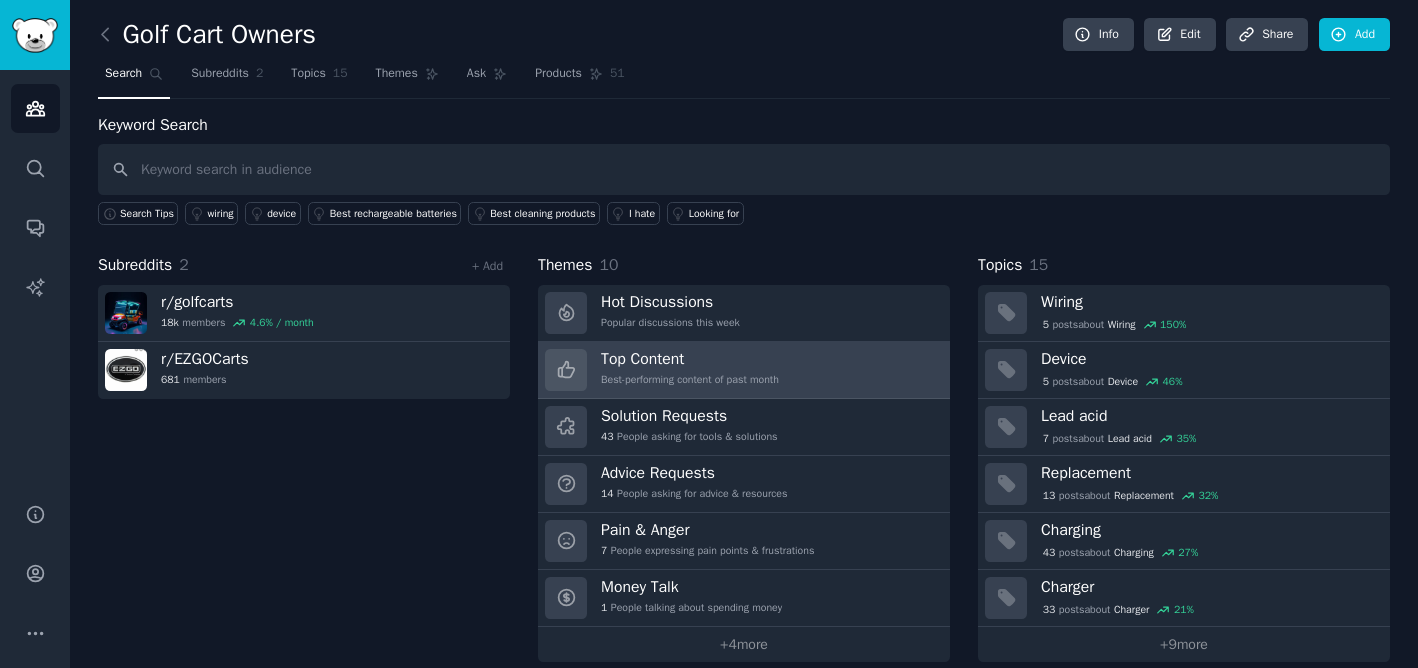 click on "Best-performing content of past month" at bounding box center [690, 380] 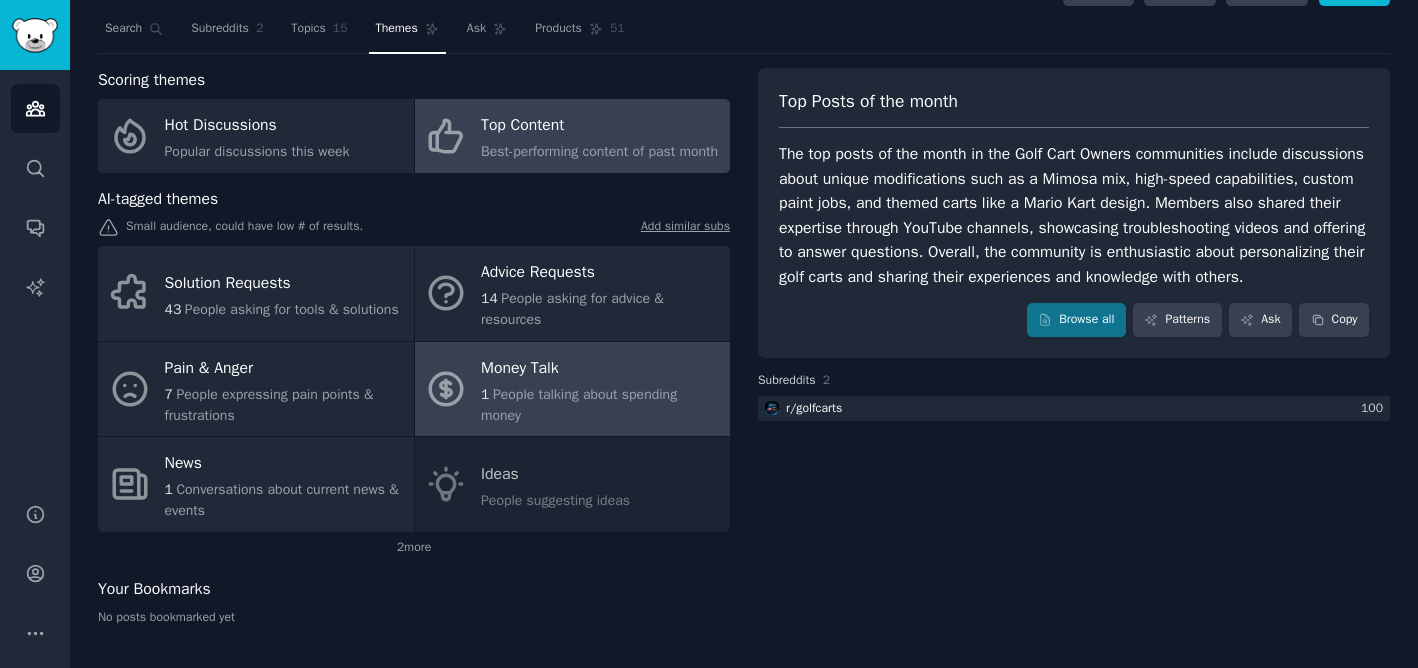 scroll, scrollTop: 66, scrollLeft: 0, axis: vertical 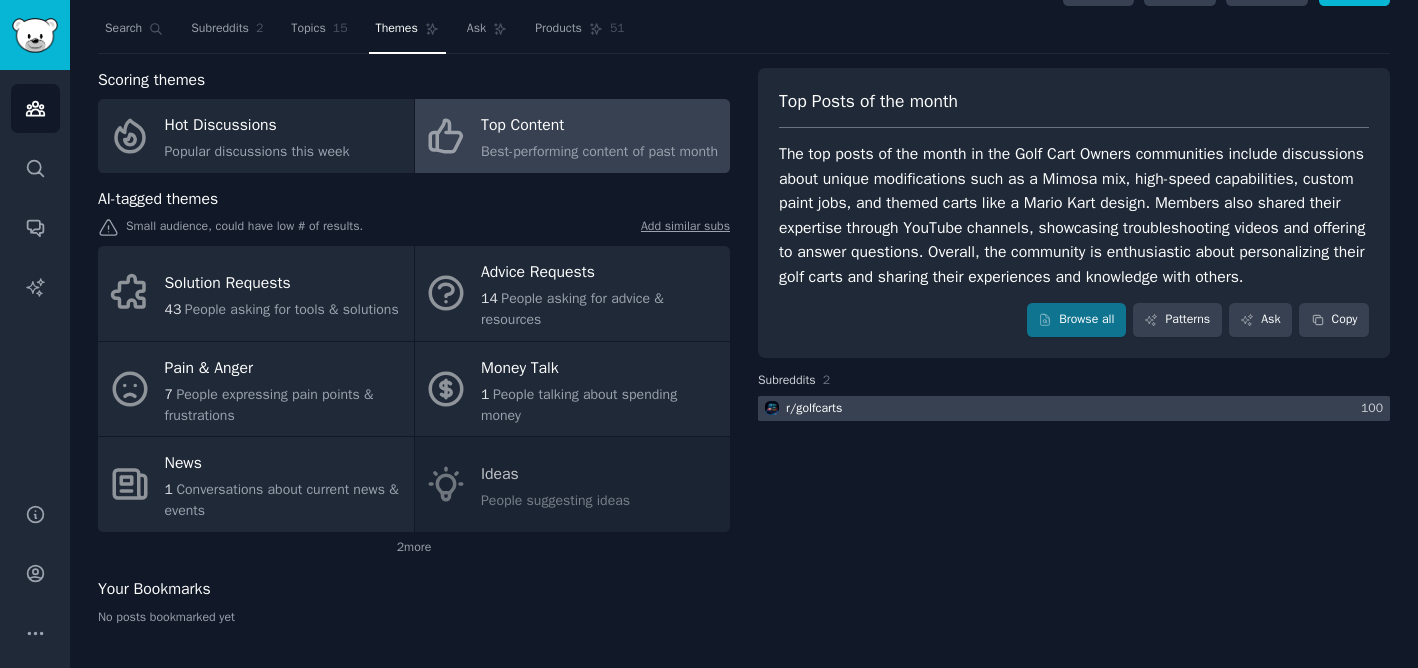click at bounding box center [1074, 408] 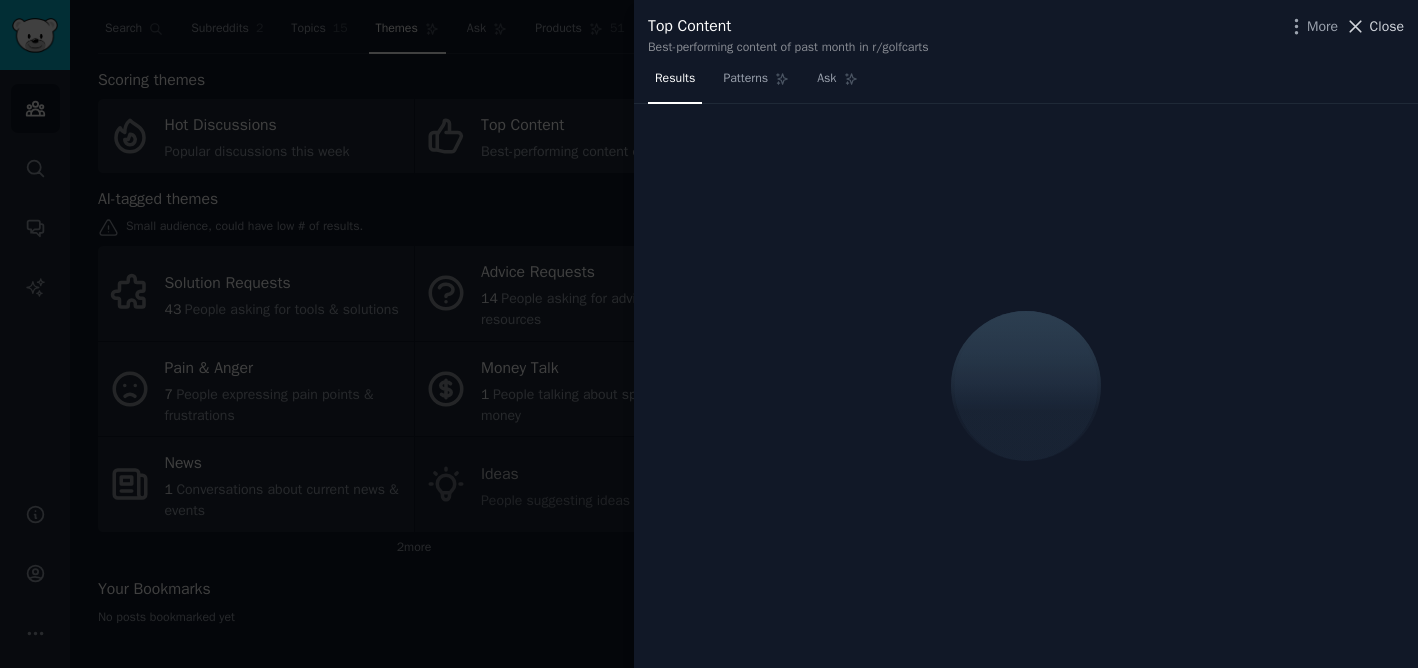 click on "Close" at bounding box center [1387, 26] 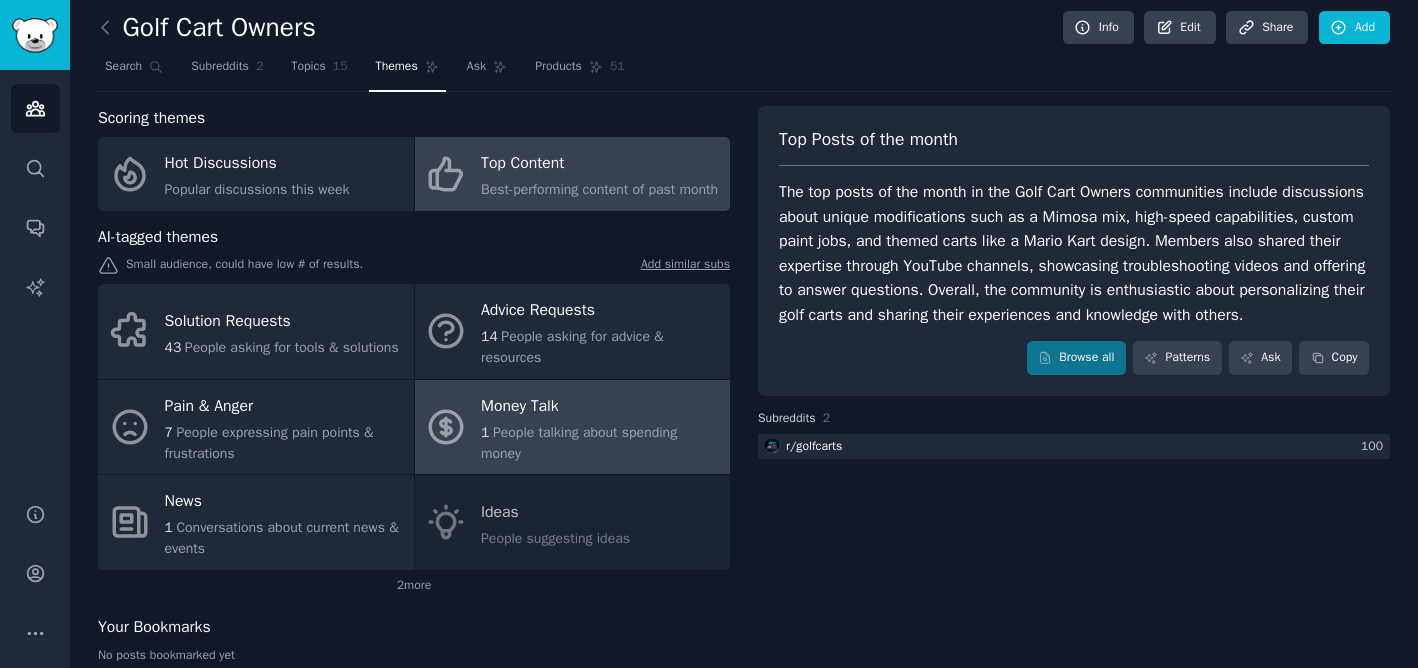 scroll, scrollTop: 0, scrollLeft: 0, axis: both 